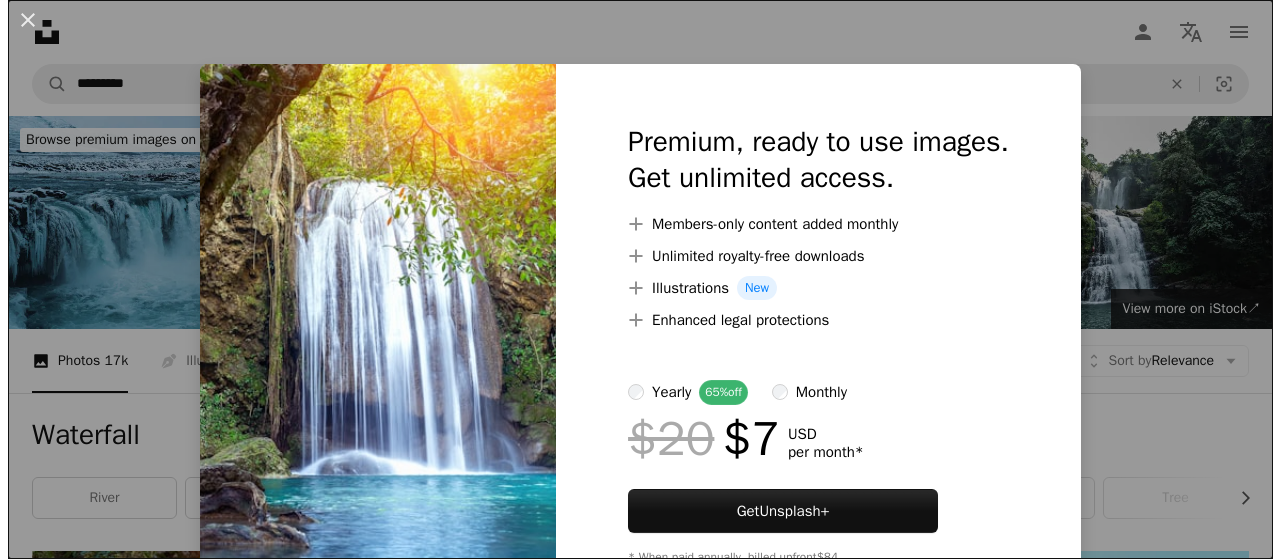 scroll, scrollTop: 500, scrollLeft: 0, axis: vertical 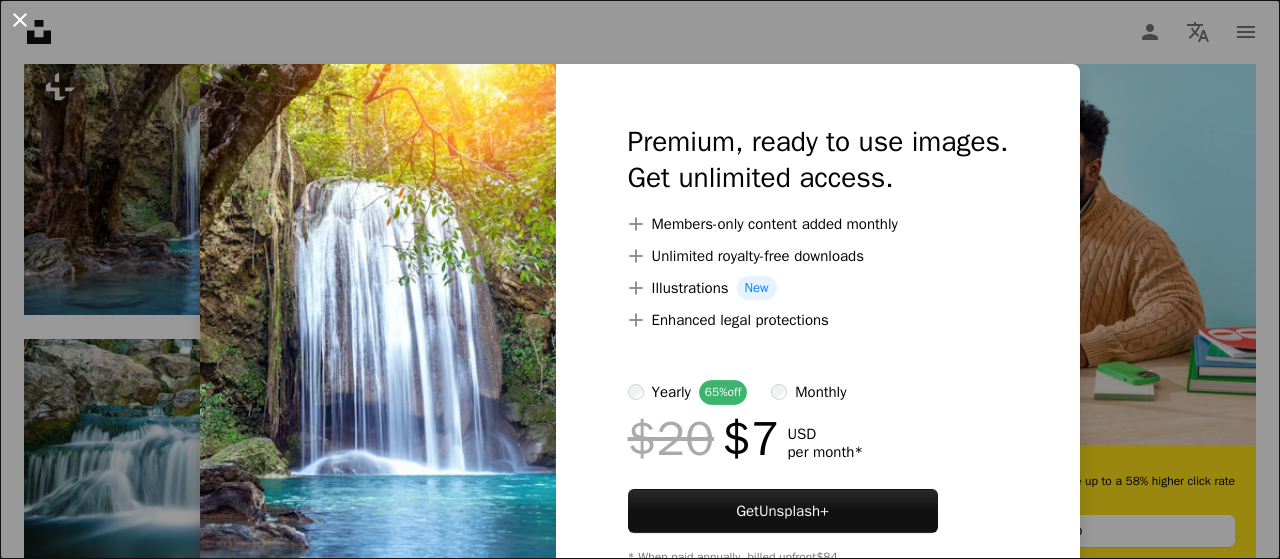 click on "An X shape" at bounding box center (20, 20) 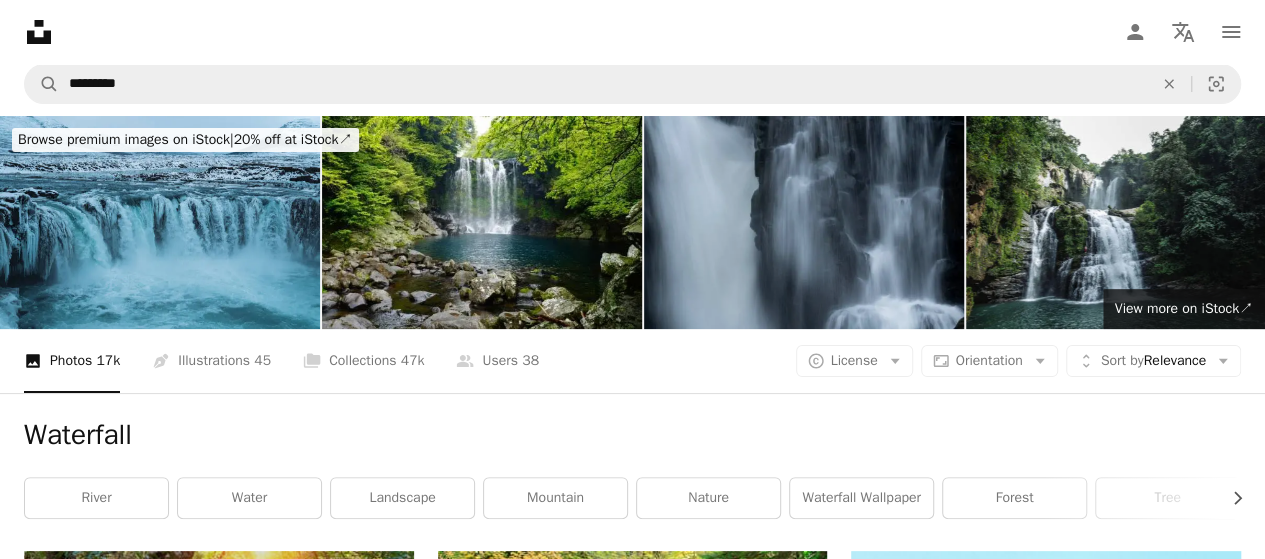 scroll, scrollTop: 200, scrollLeft: 0, axis: vertical 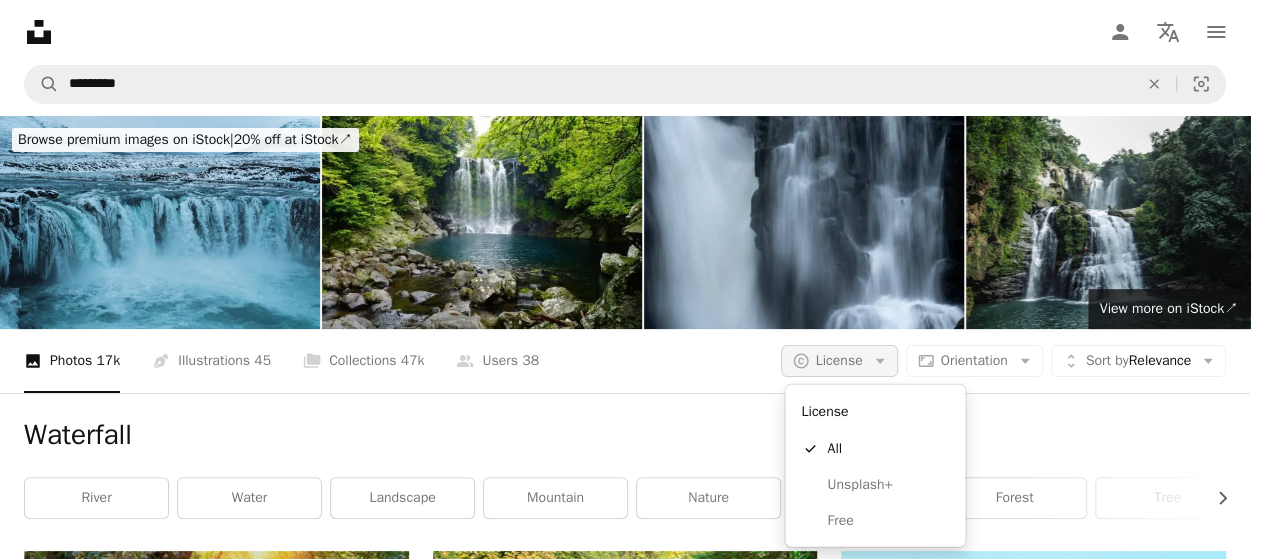 click on "Arrow down" 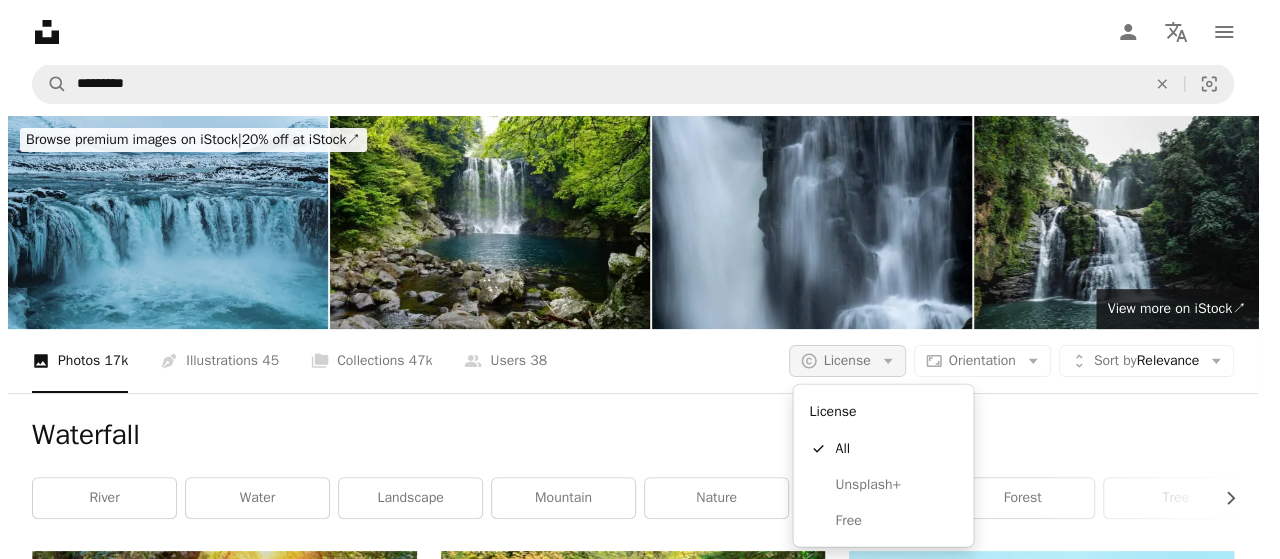 scroll, scrollTop: 0, scrollLeft: 0, axis: both 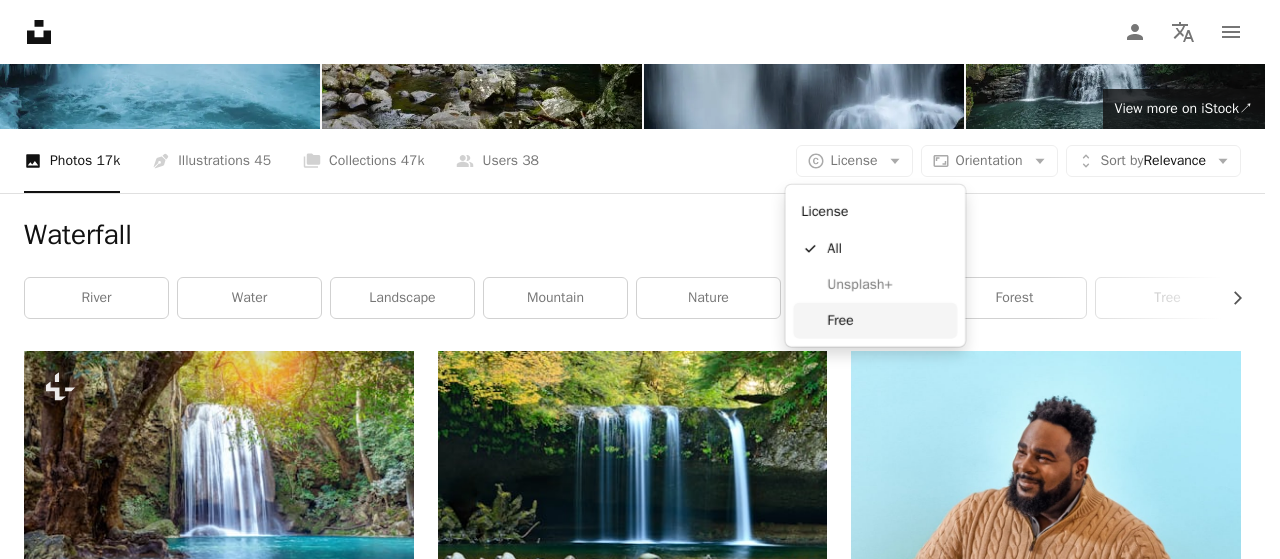 click on "Free" at bounding box center (888, 321) 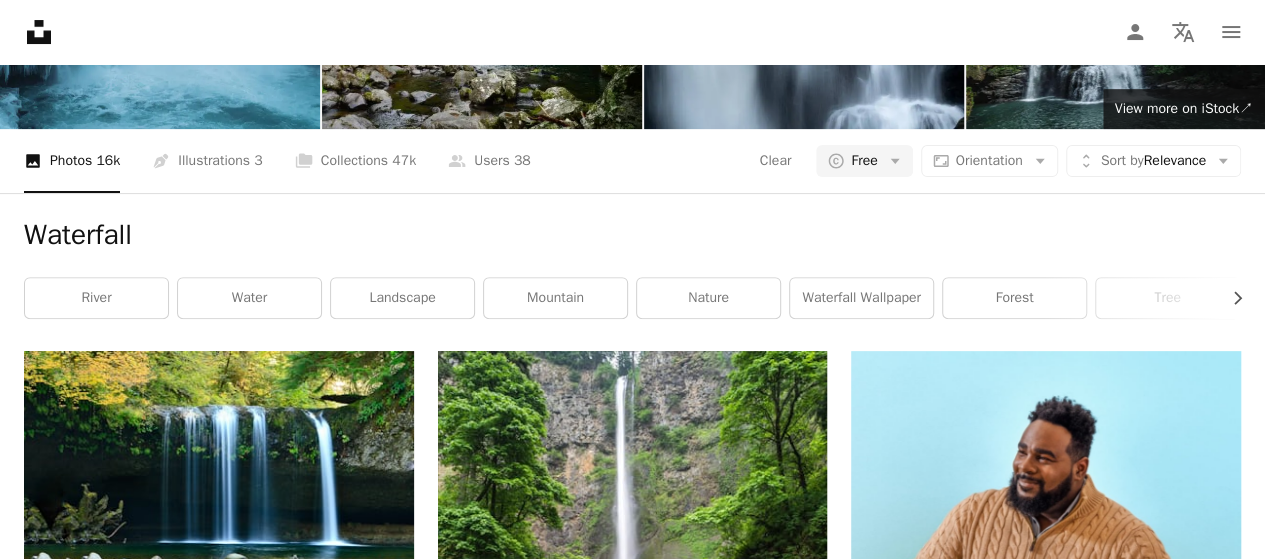 scroll, scrollTop: 4300, scrollLeft: 0, axis: vertical 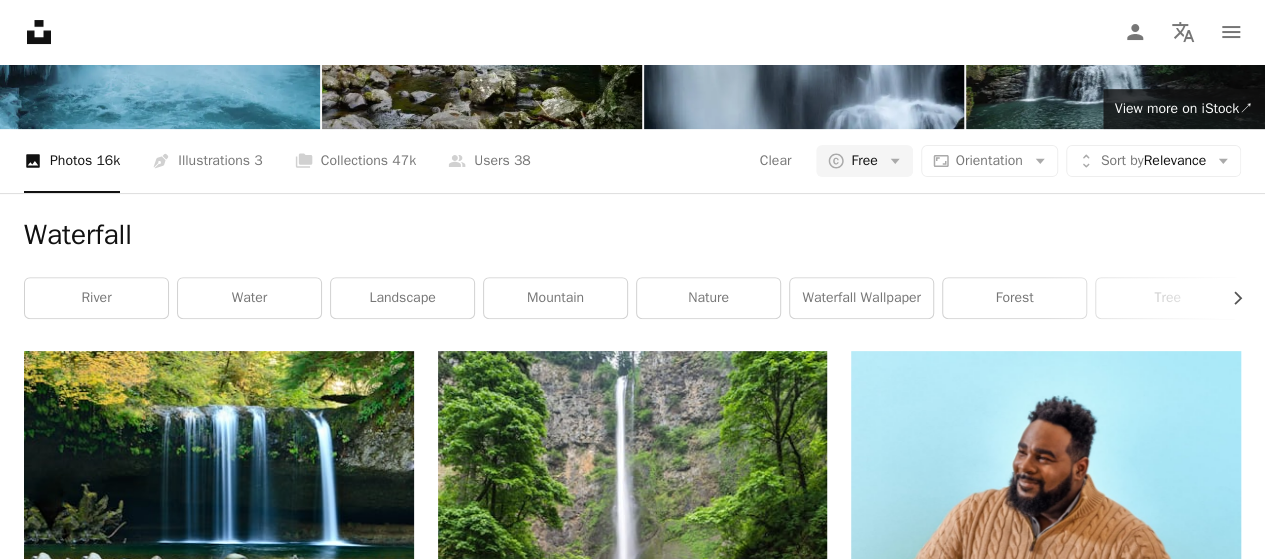 click on "Load more" at bounding box center [632, 4224] 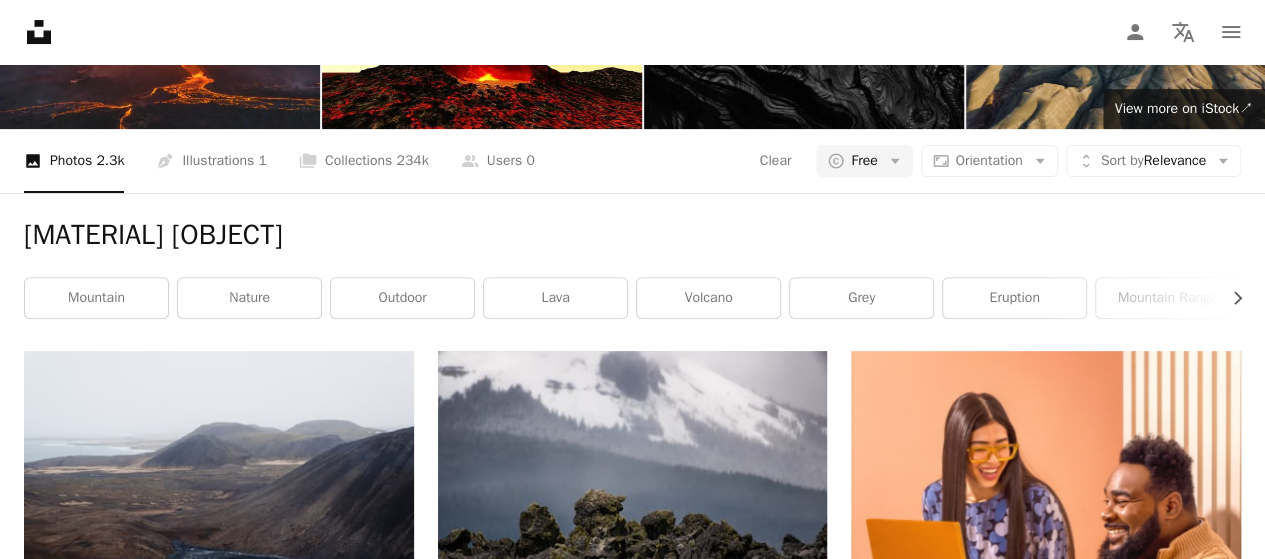 scroll, scrollTop: 572, scrollLeft: 0, axis: vertical 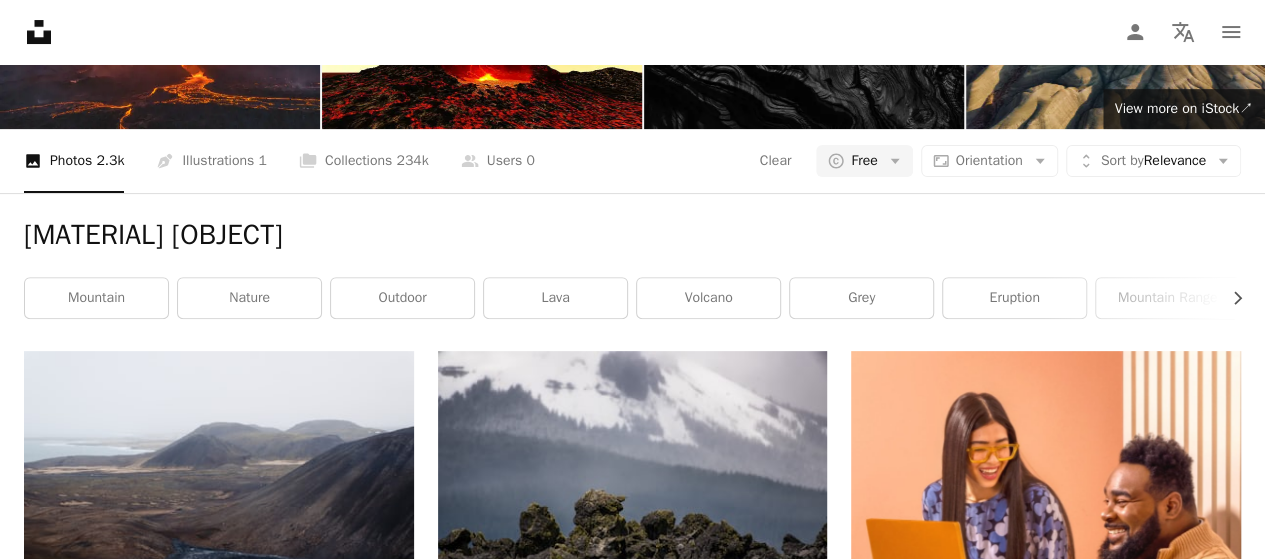 click on "Arrow pointing down" 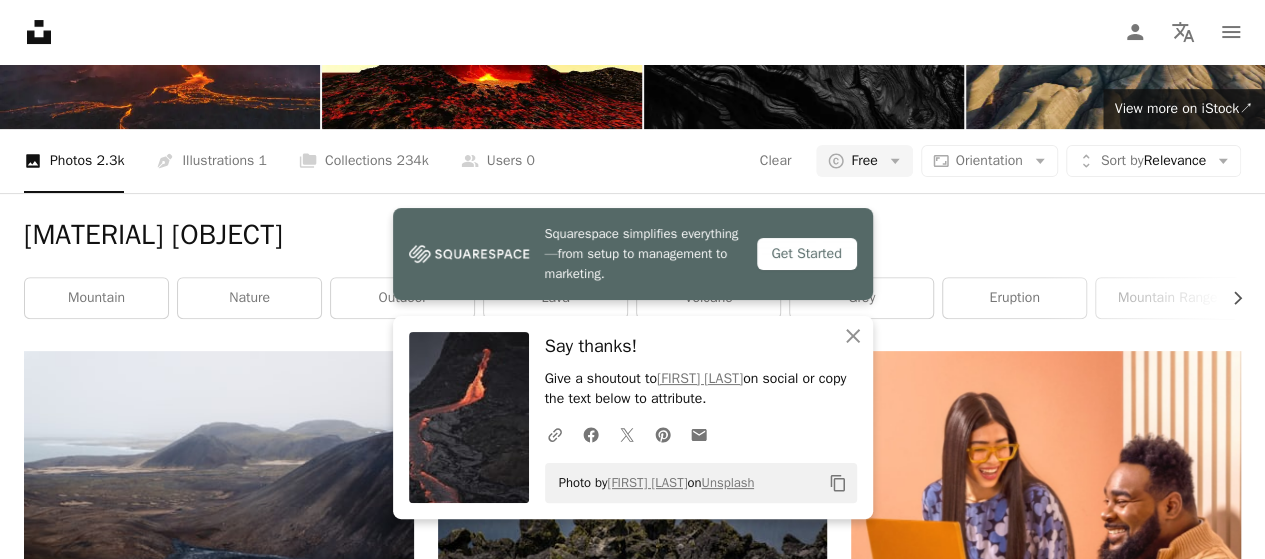 click on "A heart A plus sign [FIRST] [LAST] Available for hire A checkmark inside of a circle Arrow pointing down A heart A plus sign [FIRST] [LAST] Arrow pointing down A heart A plus sign [FIRST] [LAST] Arrow pointing down A heart A plus sign [FIRST] [LAST] Arrow pointing down A heart A plus sign [FIRST] Arrow pointing down A heart A plus sign [FIRST] [LAST] Available for hire A checkmark inside of a circle Arrow pointing down A heart A plus sign [FIRST] [LAST] Available for hire A checkmark inside of a circle Arrow pointing down" at bounding box center [633, 1442] 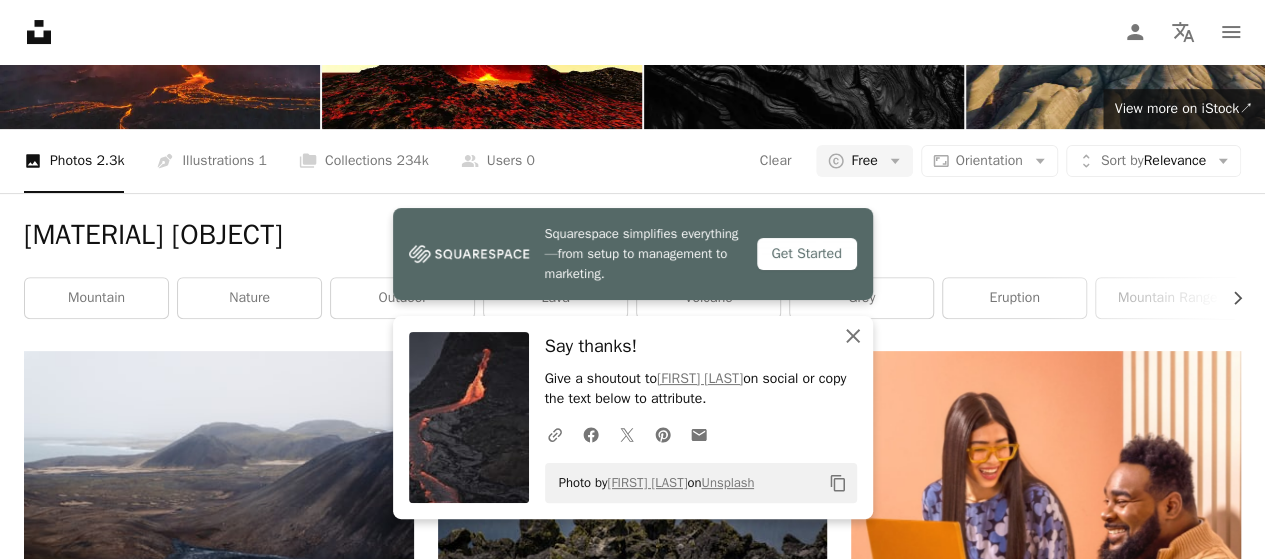 click on "An X shape" 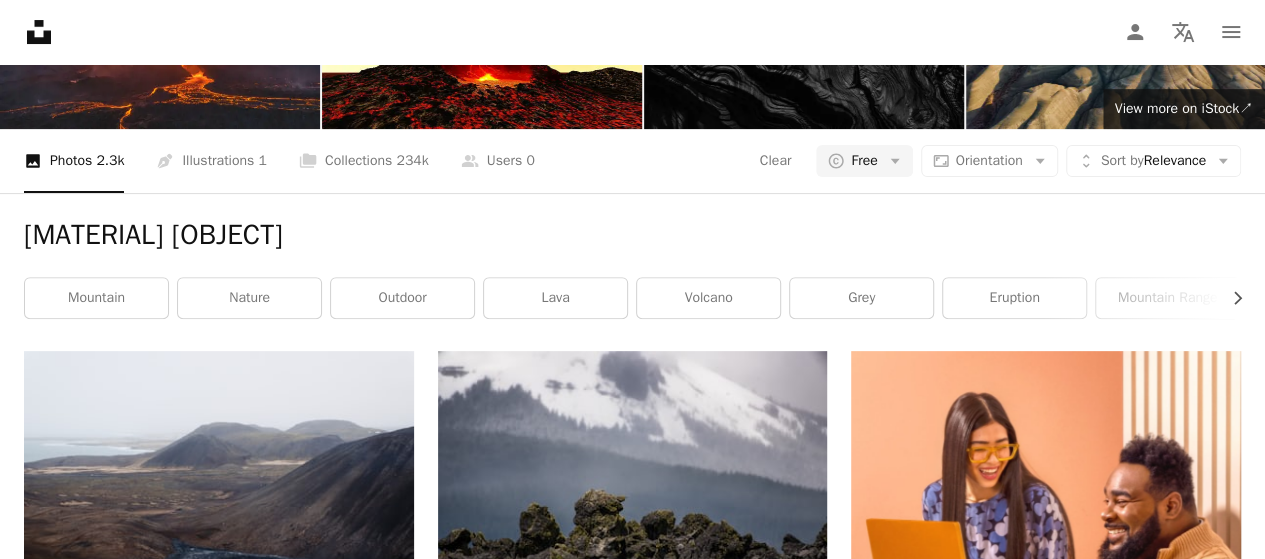 scroll, scrollTop: 0, scrollLeft: 0, axis: both 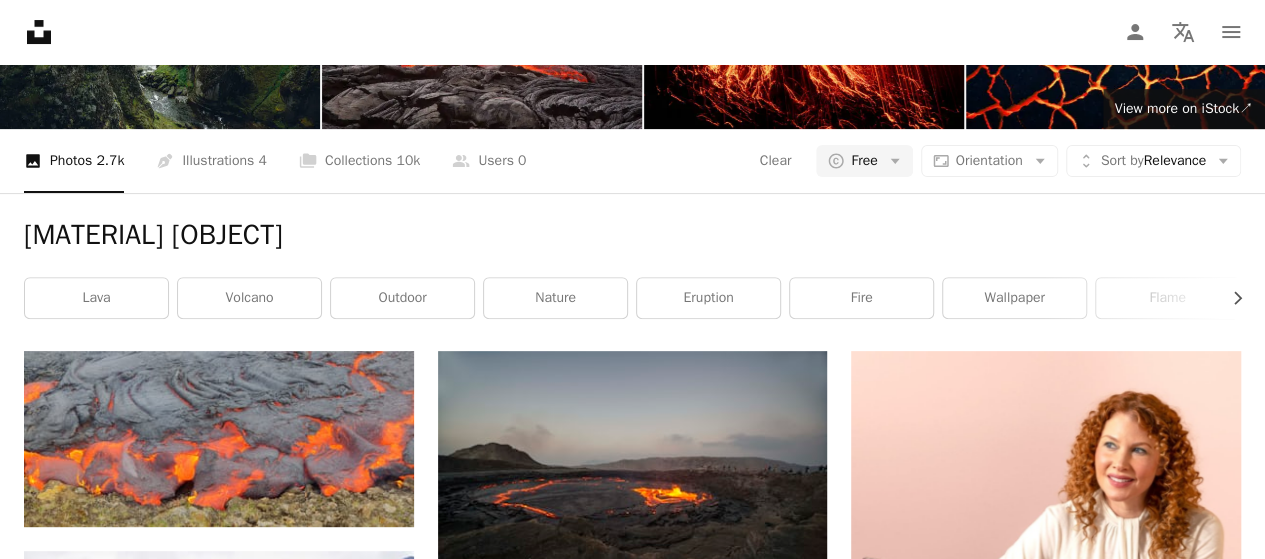 click on "Arrow pointing down" 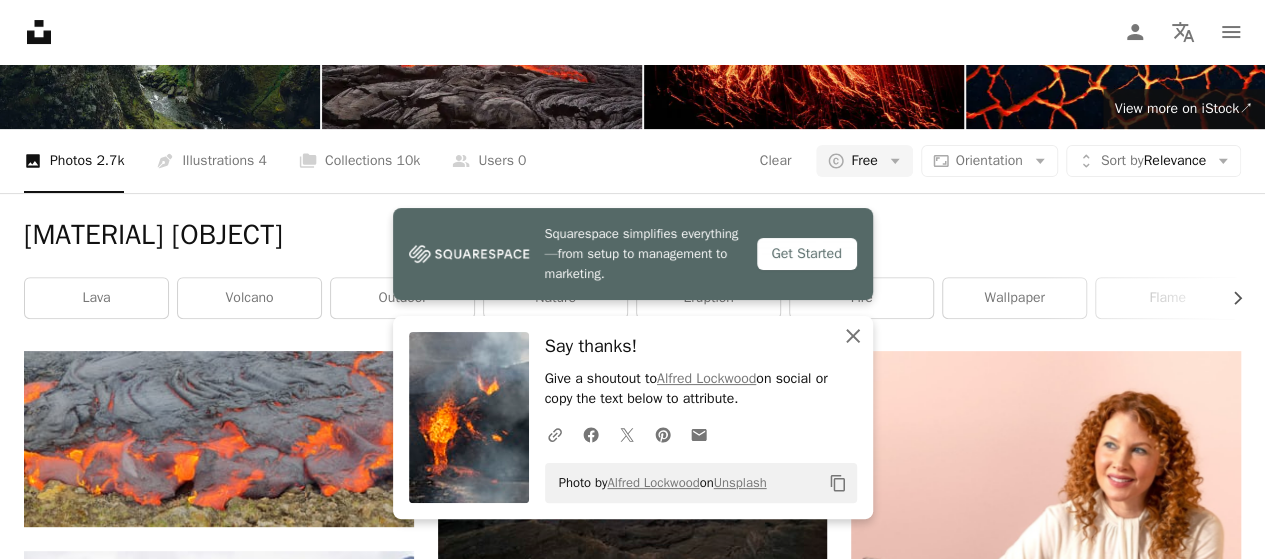 click on "An X shape" 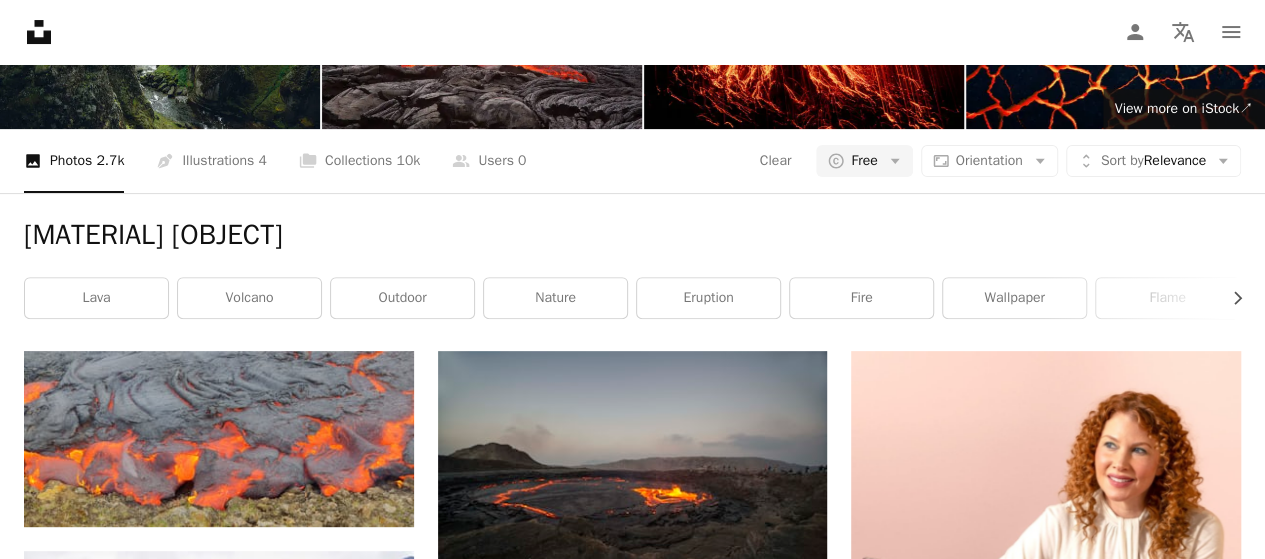 click at bounding box center (219, 2286) 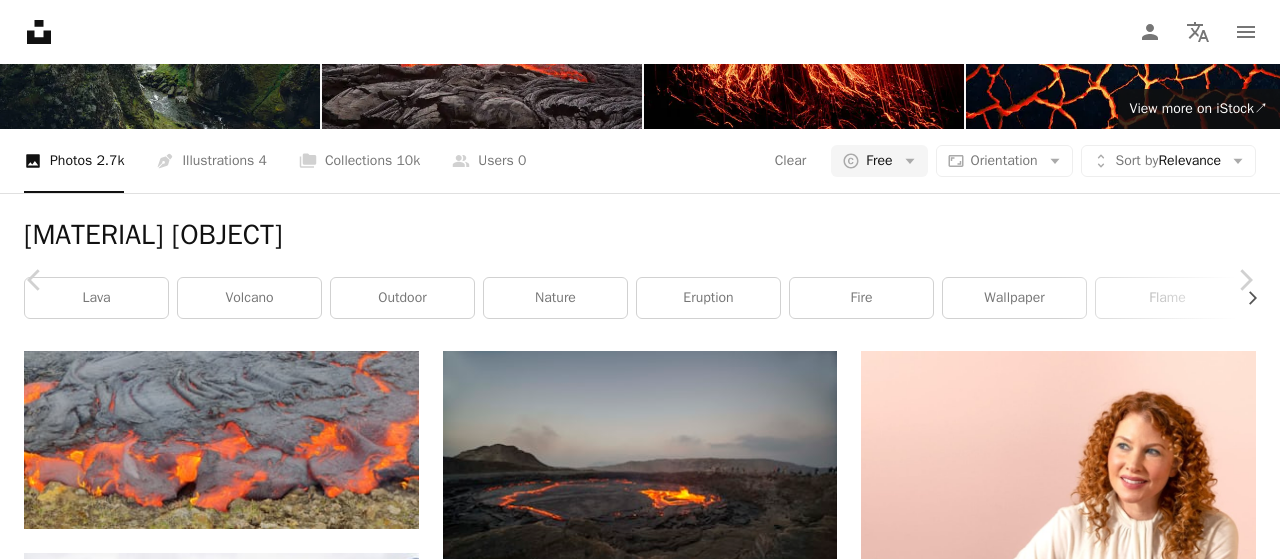 click on "An X shape" at bounding box center (20, 20) 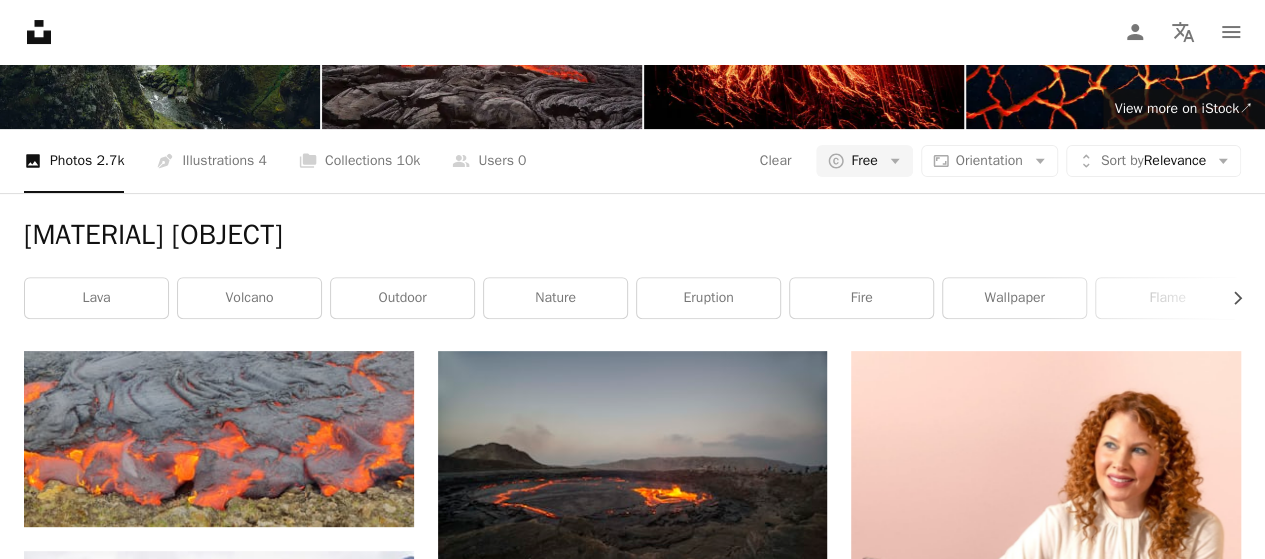 scroll, scrollTop: 0, scrollLeft: 0, axis: both 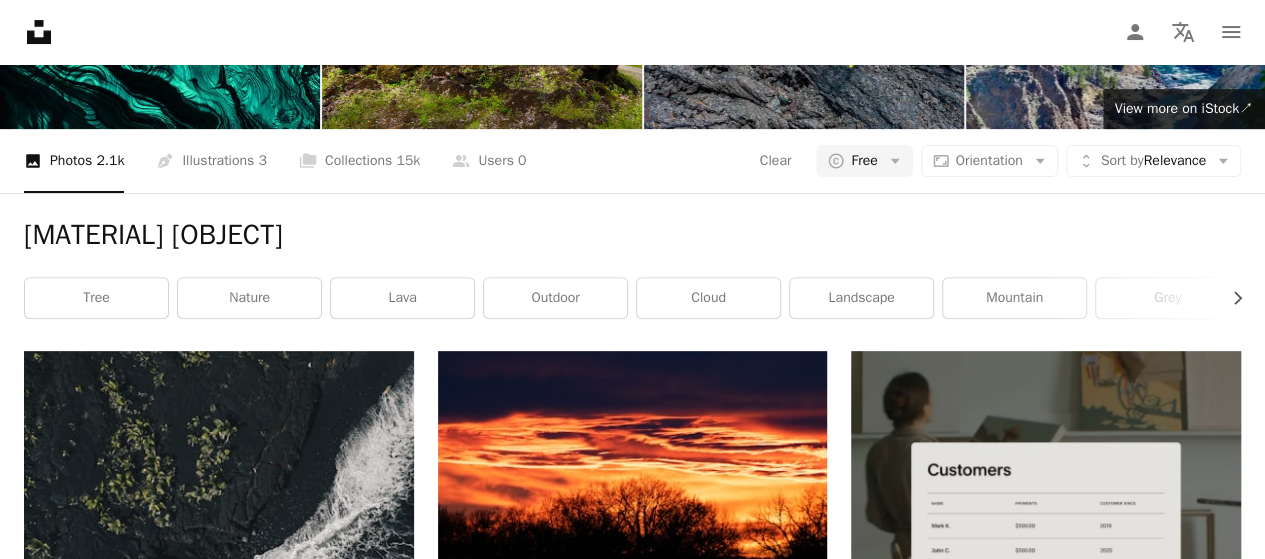 click on "Load more" at bounding box center [632, 3132] 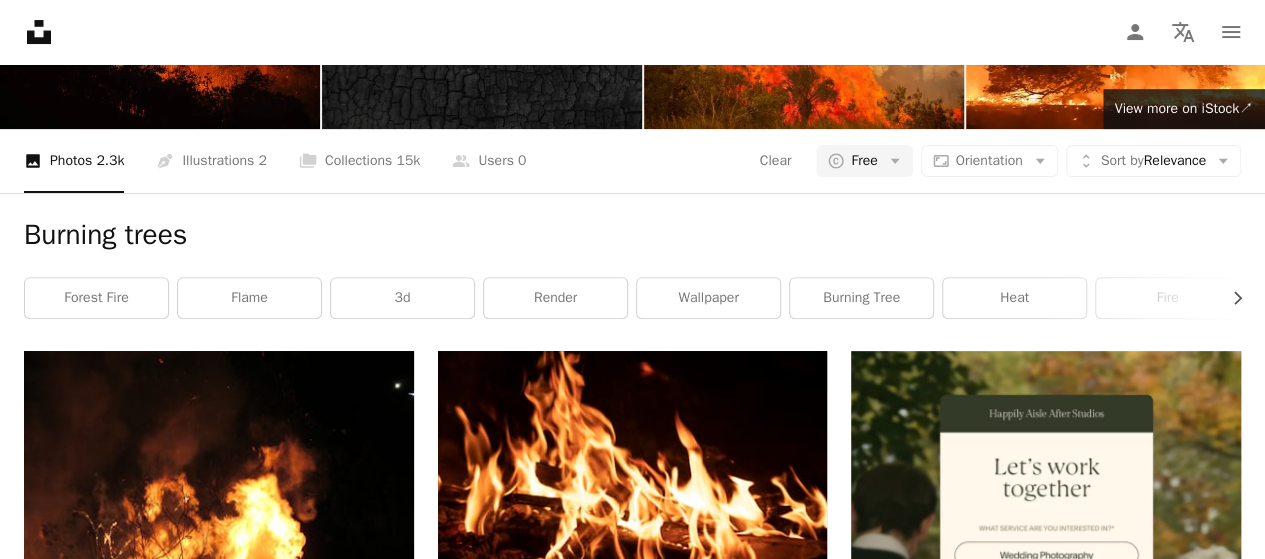 scroll, scrollTop: 3590, scrollLeft: 0, axis: vertical 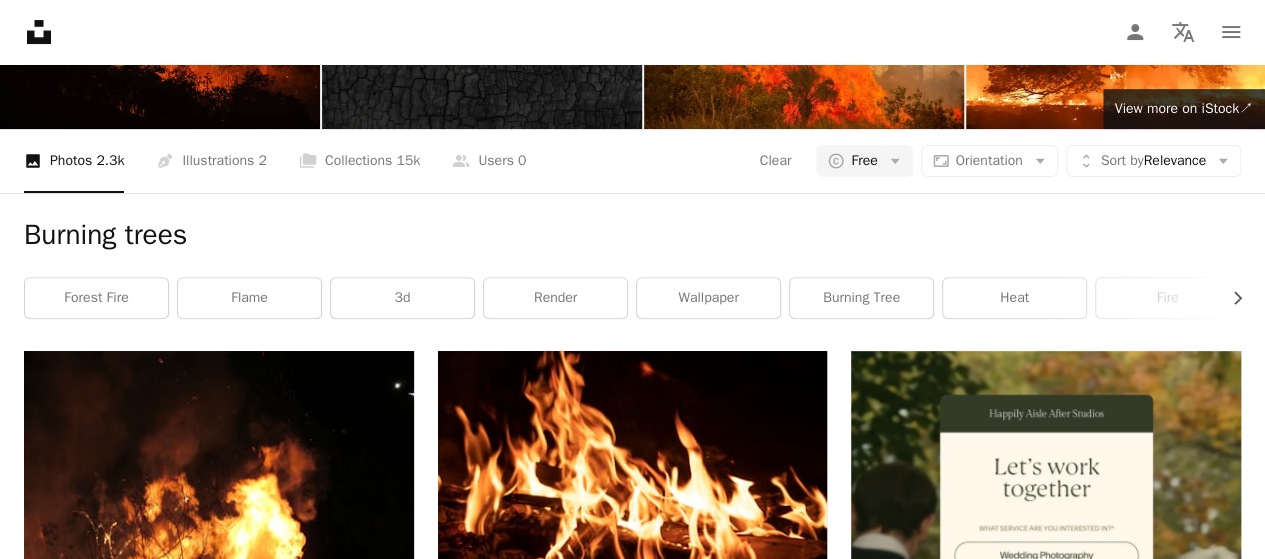 click on "Load more" at bounding box center (632, 3523) 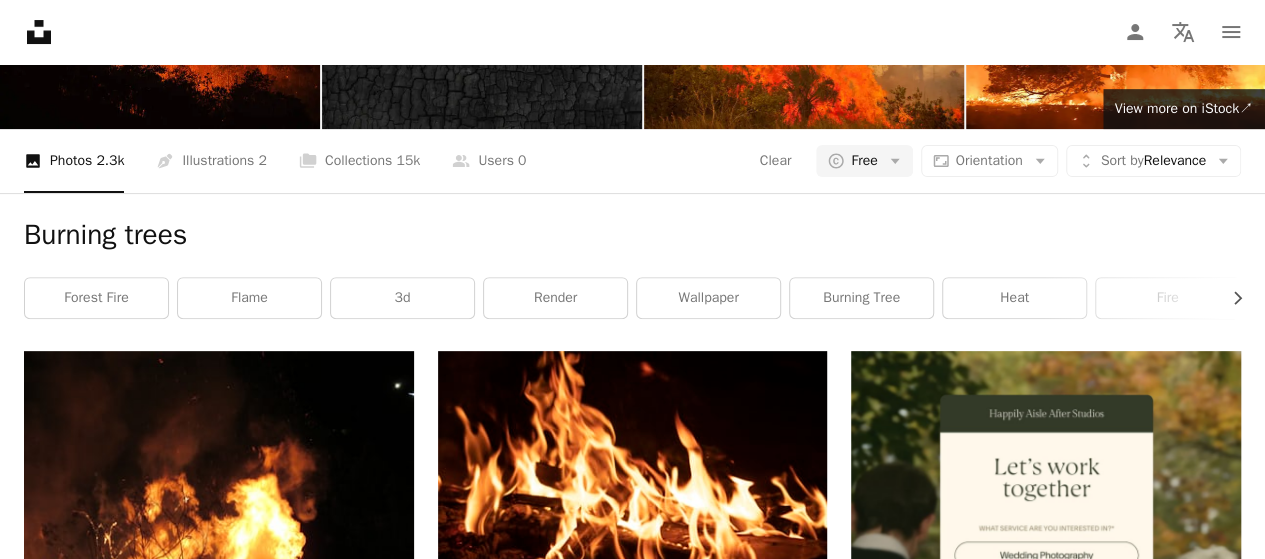 scroll, scrollTop: 3438, scrollLeft: 0, axis: vertical 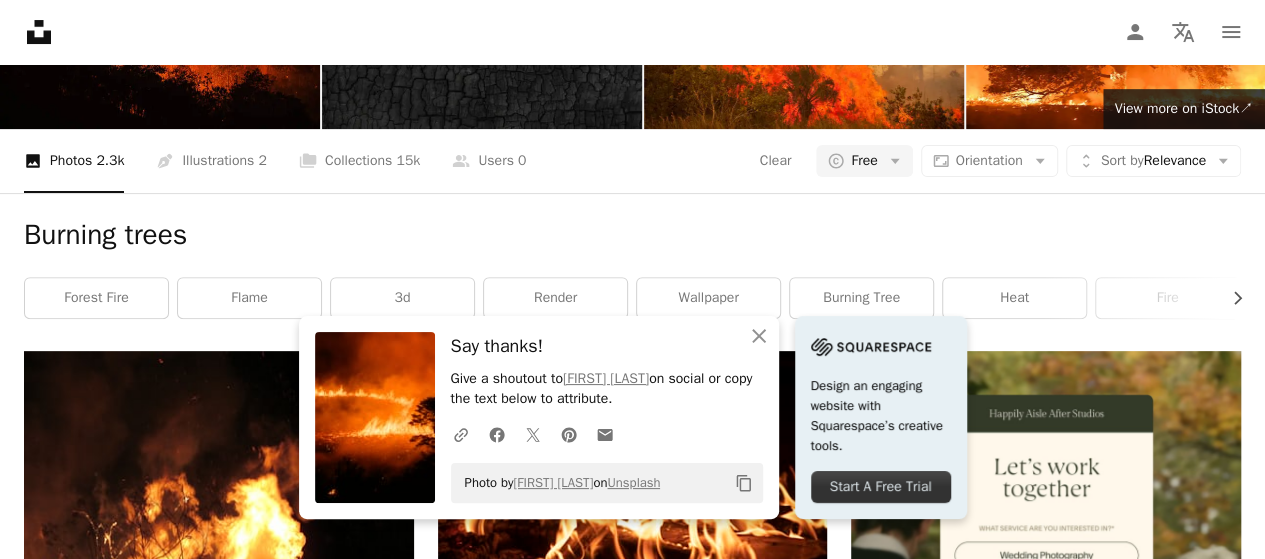 click at bounding box center [633, 3994] 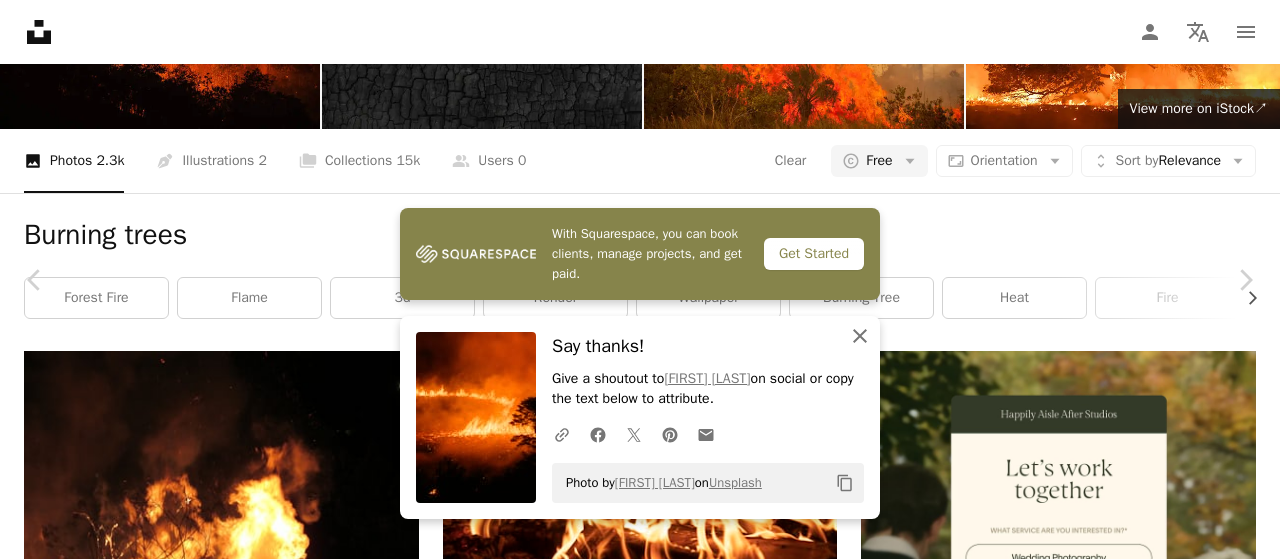 click on "An X shape" 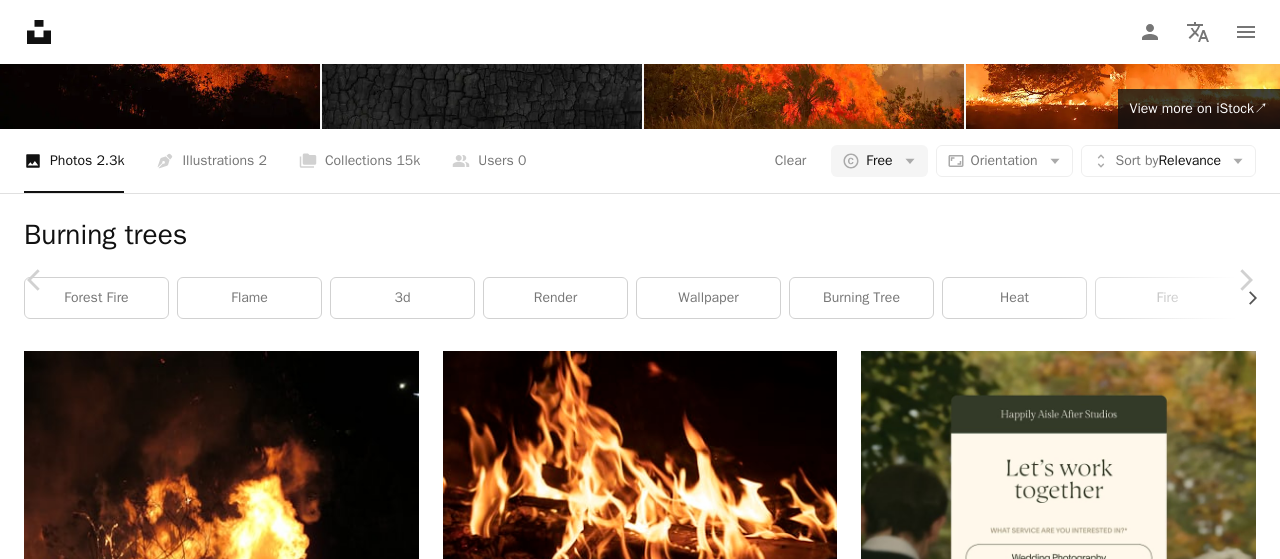 click on "An X shape" at bounding box center [20, 20] 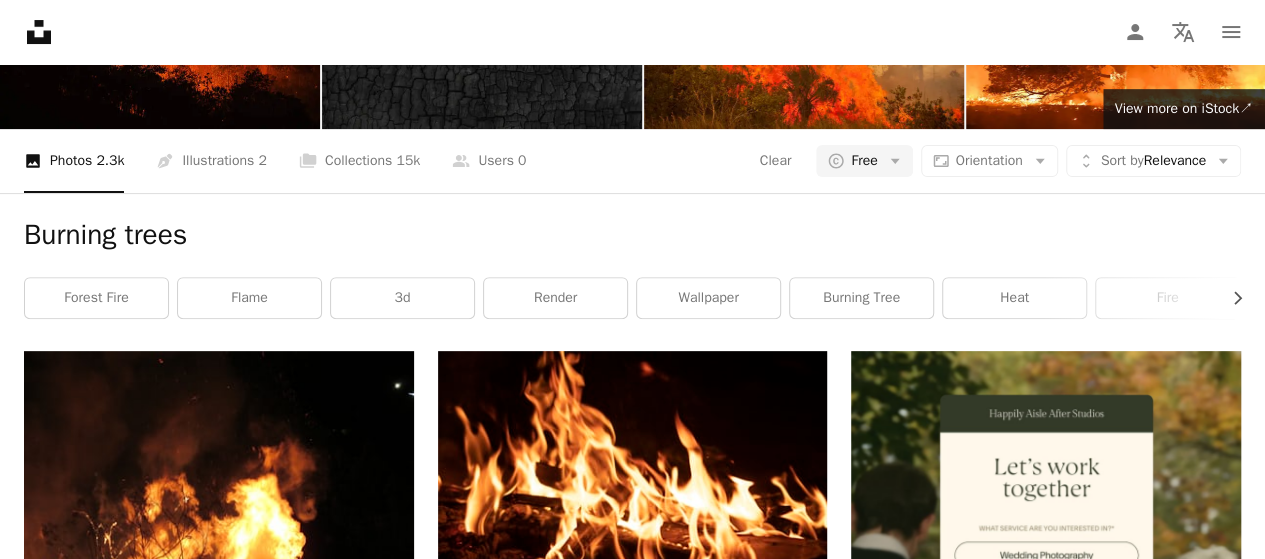 scroll, scrollTop: 0, scrollLeft: 0, axis: both 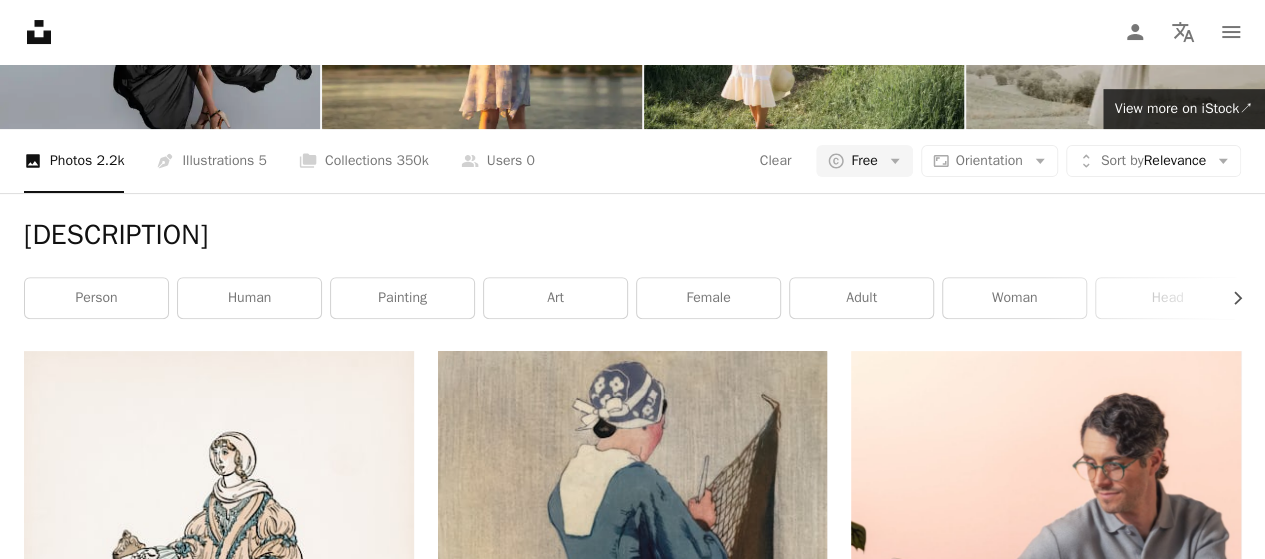 click on "Load more" at bounding box center (632, 4536) 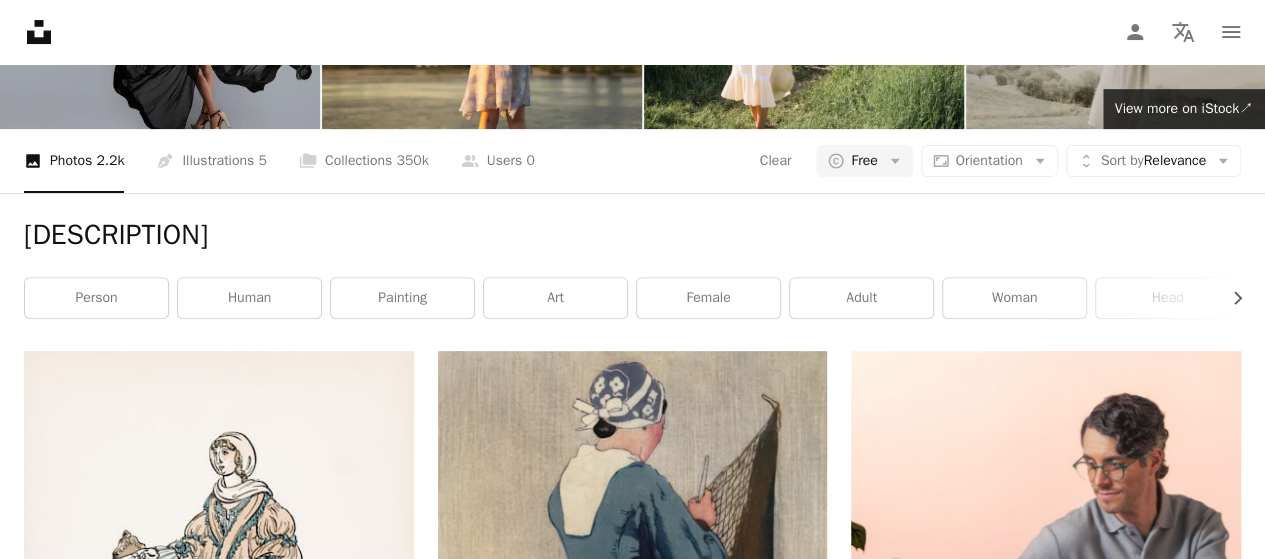 scroll, scrollTop: 0, scrollLeft: 0, axis: both 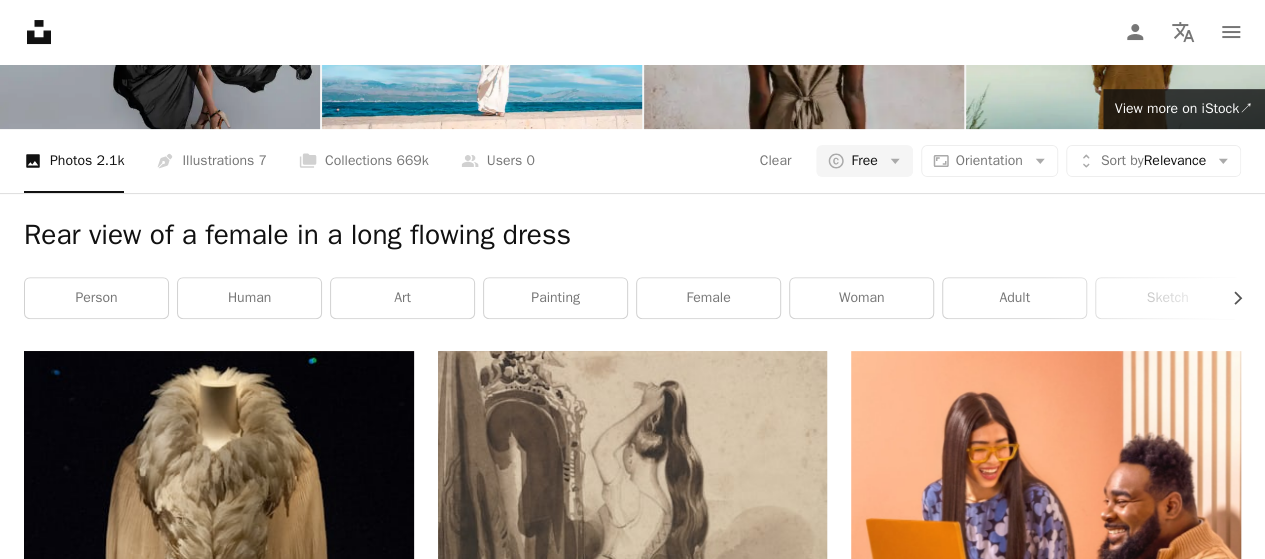 click on "Load more" at bounding box center [632, 5187] 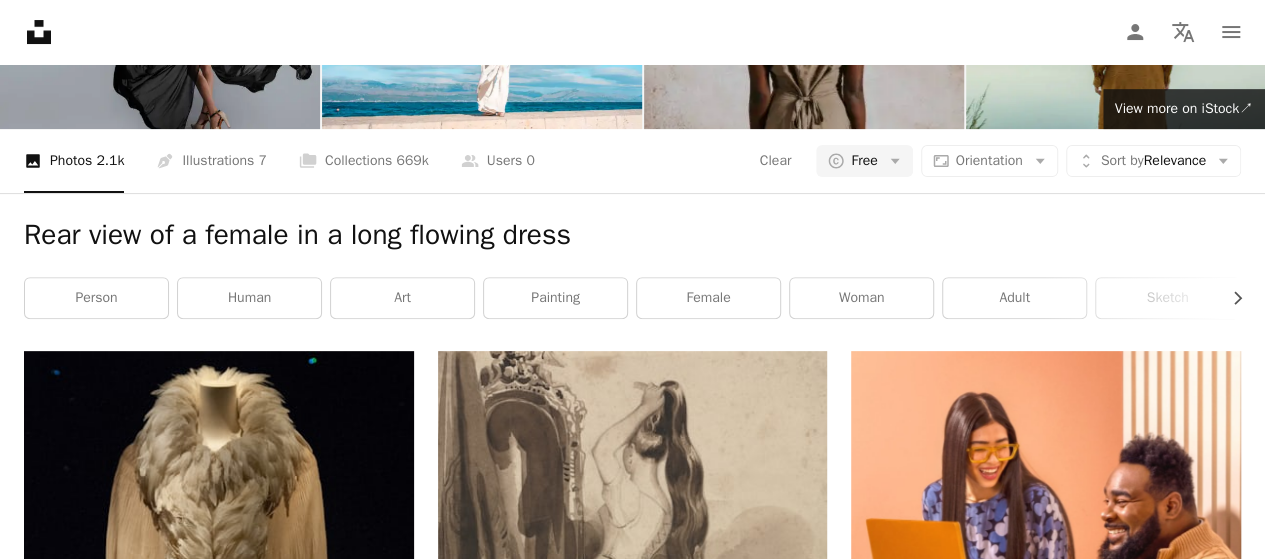 scroll, scrollTop: 5924, scrollLeft: 0, axis: vertical 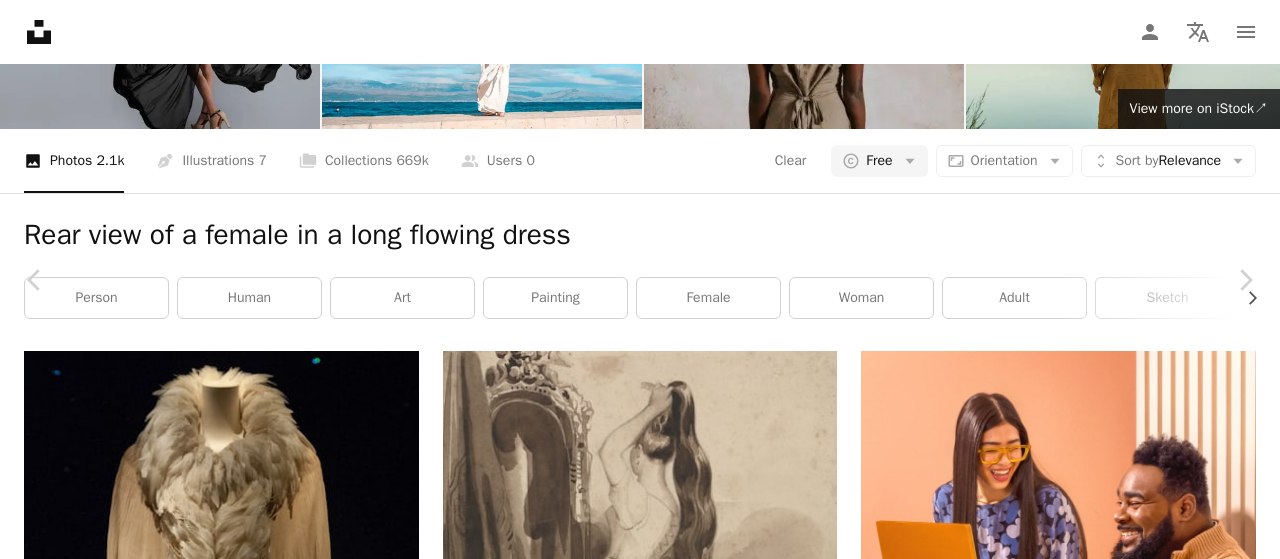click on "Download free" at bounding box center [1081, 8578] 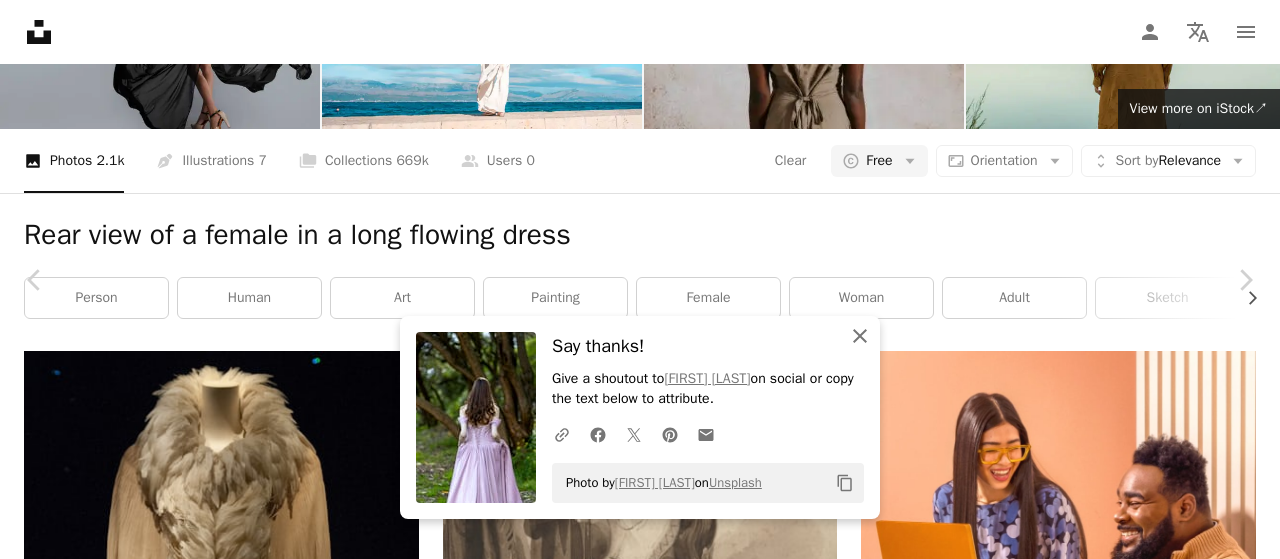 click on "An X shape" 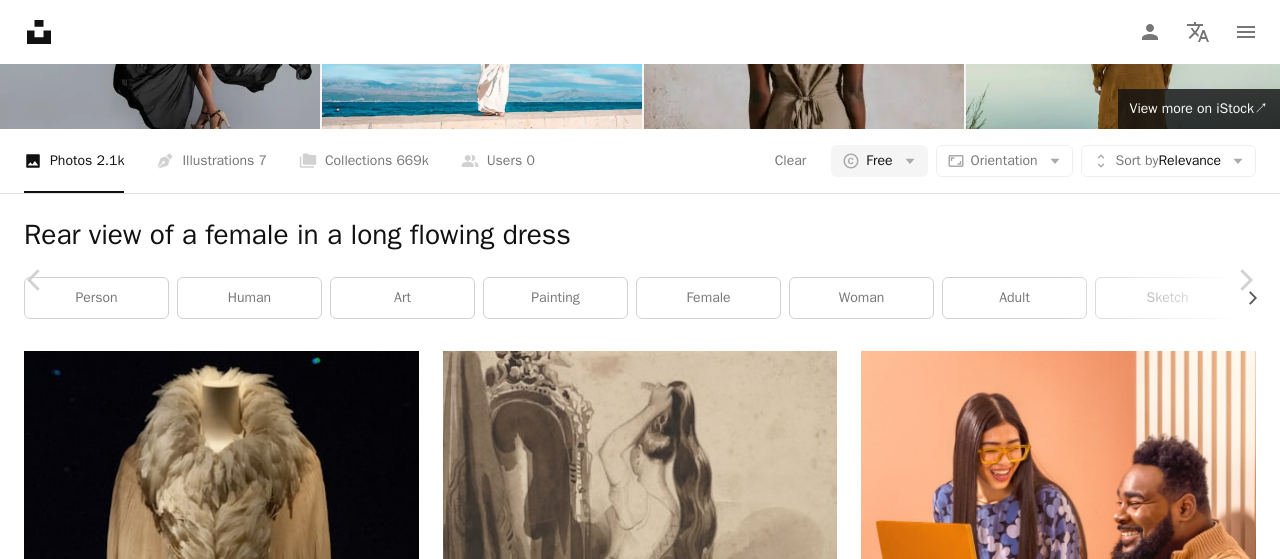 click on "Zoom in" at bounding box center [632, 8909] 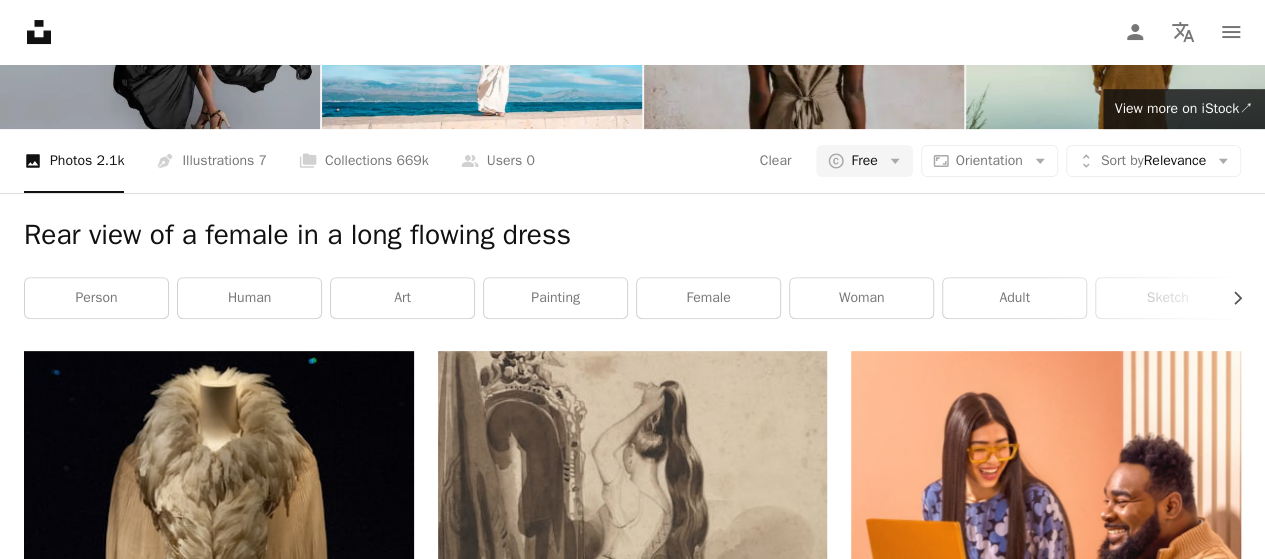 scroll, scrollTop: 0, scrollLeft: 0, axis: both 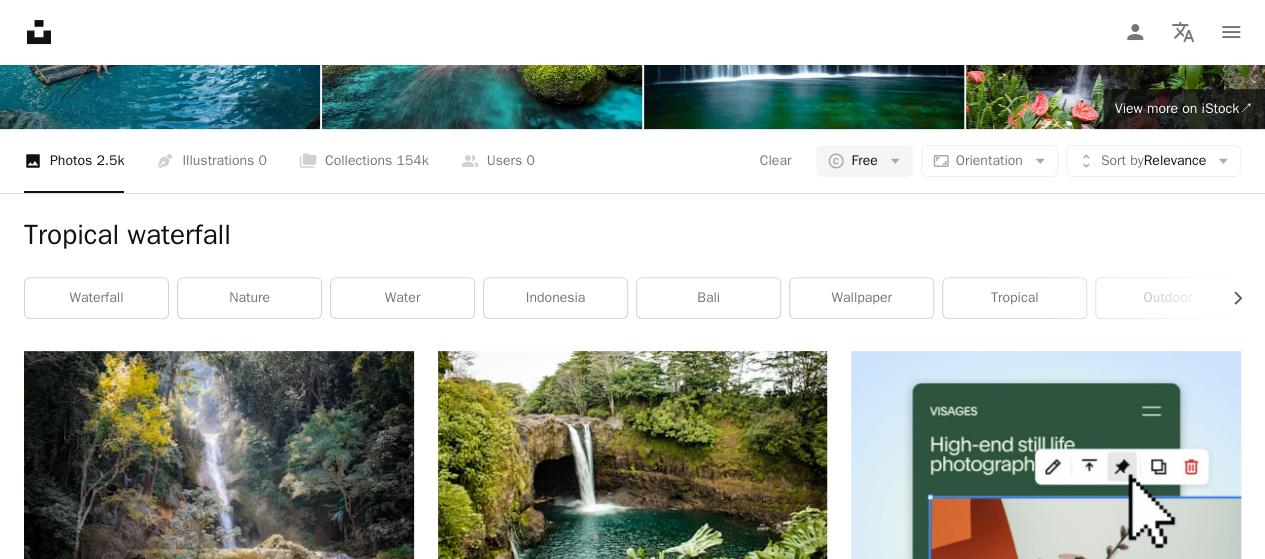 click on "Load more" at bounding box center [632, 3472] 